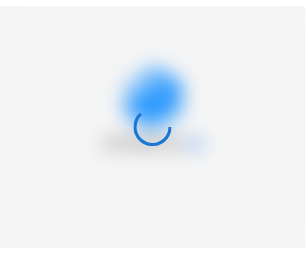 scroll, scrollTop: 0, scrollLeft: 0, axis: both 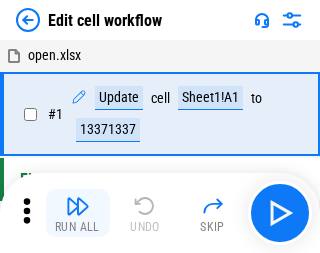 click at bounding box center (78, 206) 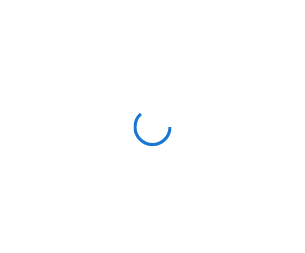scroll, scrollTop: 0, scrollLeft: 0, axis: both 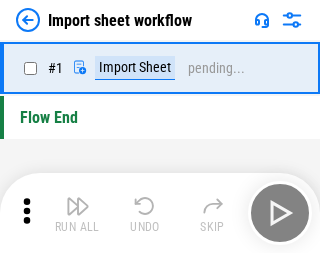 click at bounding box center [78, 206] 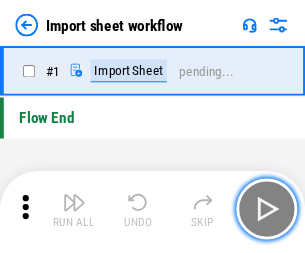 scroll, scrollTop: 7, scrollLeft: 0, axis: vertical 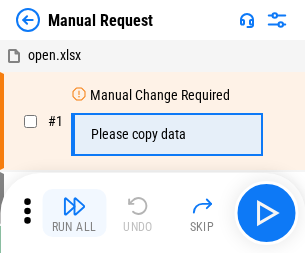 click at bounding box center (74, 206) 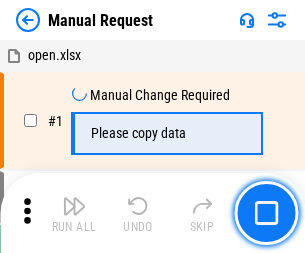 scroll, scrollTop: 68, scrollLeft: 0, axis: vertical 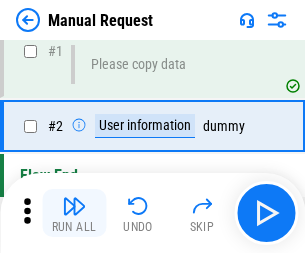 click at bounding box center (74, 206) 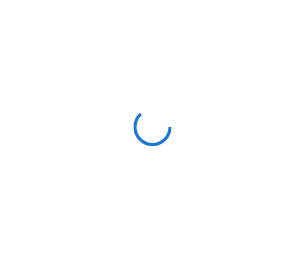 scroll, scrollTop: 0, scrollLeft: 0, axis: both 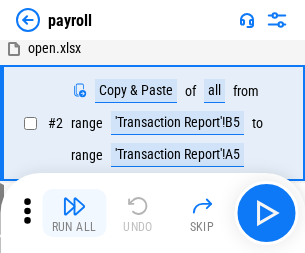 click at bounding box center (74, 206) 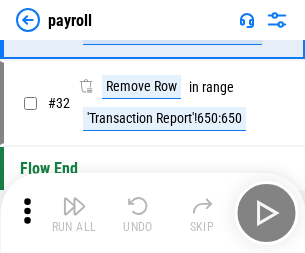 scroll, scrollTop: 247, scrollLeft: 0, axis: vertical 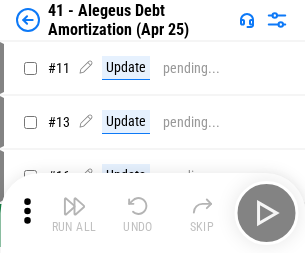 click at bounding box center (74, 206) 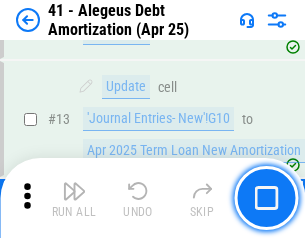 scroll, scrollTop: 247, scrollLeft: 0, axis: vertical 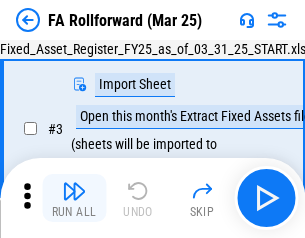 click at bounding box center (74, 191) 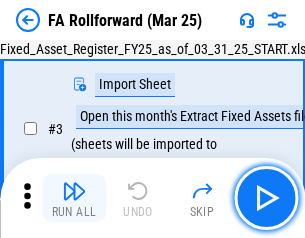 scroll, scrollTop: 184, scrollLeft: 0, axis: vertical 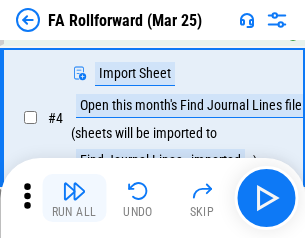 click at bounding box center (74, 191) 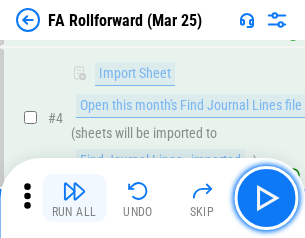 scroll, scrollTop: 313, scrollLeft: 0, axis: vertical 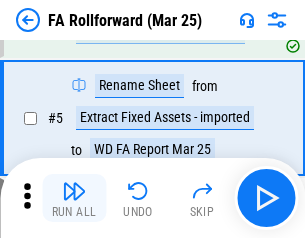 click at bounding box center [74, 191] 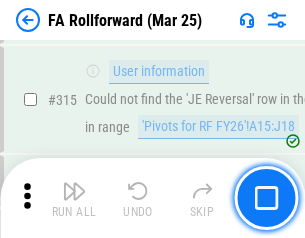 scroll, scrollTop: 9517, scrollLeft: 0, axis: vertical 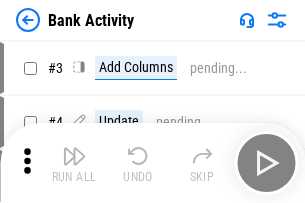 click at bounding box center [74, 156] 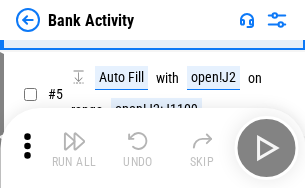scroll, scrollTop: 106, scrollLeft: 0, axis: vertical 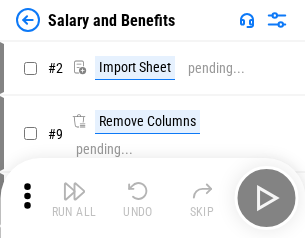 click at bounding box center (74, 191) 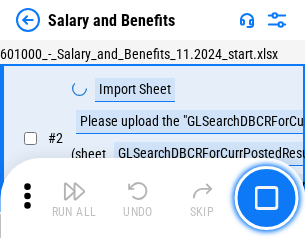 scroll, scrollTop: 145, scrollLeft: 0, axis: vertical 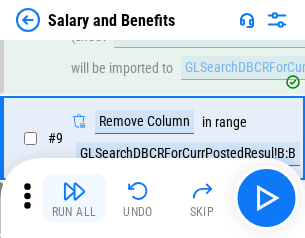 click at bounding box center [74, 191] 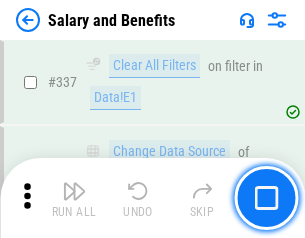 scroll, scrollTop: 9364, scrollLeft: 0, axis: vertical 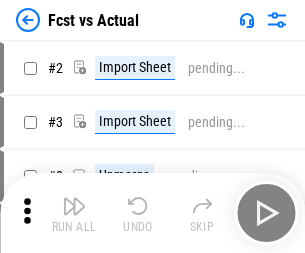 click at bounding box center (74, 206) 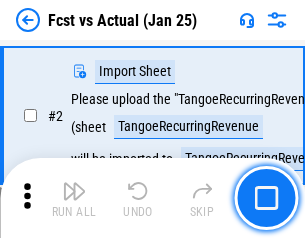 scroll, scrollTop: 187, scrollLeft: 0, axis: vertical 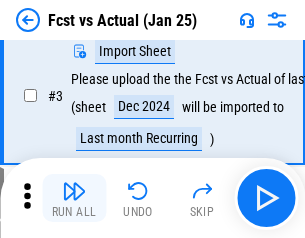 click at bounding box center (74, 191) 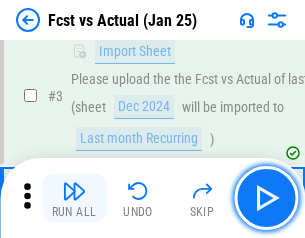 scroll, scrollTop: 300, scrollLeft: 0, axis: vertical 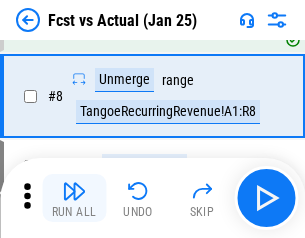 click at bounding box center [74, 191] 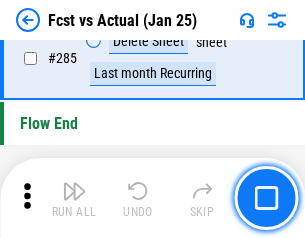 scroll, scrollTop: 9465, scrollLeft: 0, axis: vertical 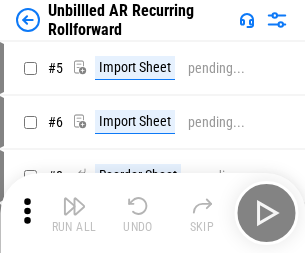 click at bounding box center [74, 206] 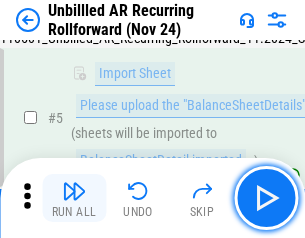 scroll, scrollTop: 188, scrollLeft: 0, axis: vertical 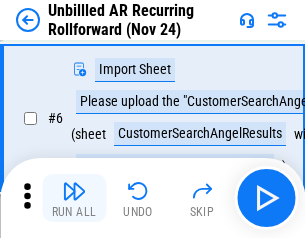 click at bounding box center (74, 191) 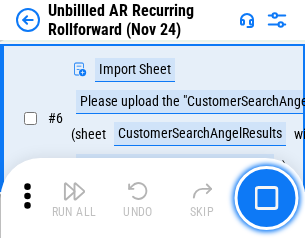 scroll, scrollTop: 322, scrollLeft: 0, axis: vertical 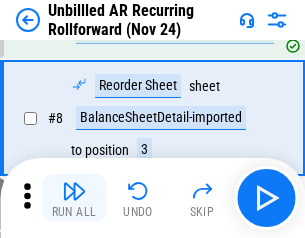 click at bounding box center (74, 191) 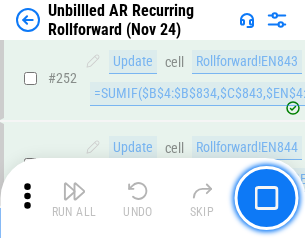scroll, scrollTop: 6793, scrollLeft: 0, axis: vertical 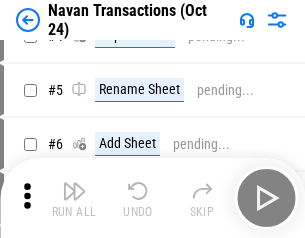 click at bounding box center [74, 191] 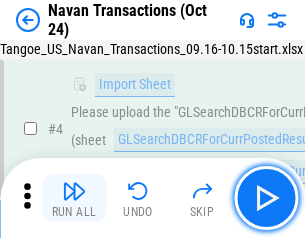 scroll, scrollTop: 172, scrollLeft: 0, axis: vertical 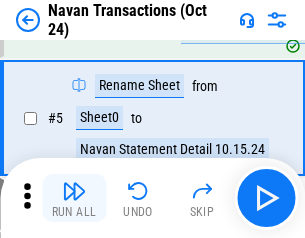 click at bounding box center (74, 191) 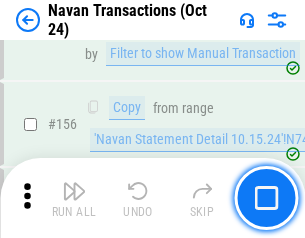 scroll, scrollTop: 6484, scrollLeft: 0, axis: vertical 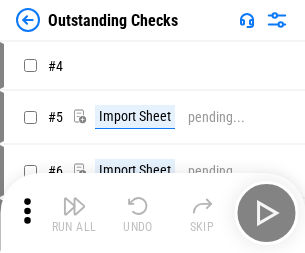 click at bounding box center [74, 206] 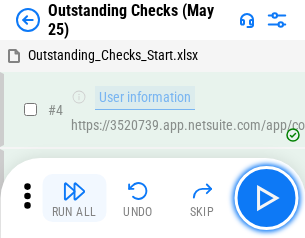 scroll, scrollTop: 209, scrollLeft: 0, axis: vertical 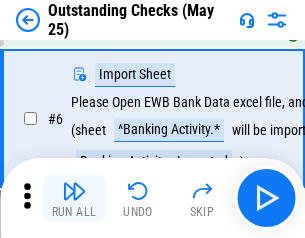 click at bounding box center [74, 191] 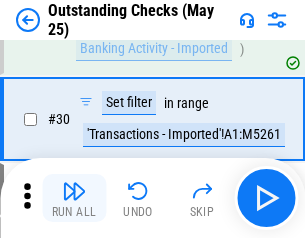 click at bounding box center [74, 191] 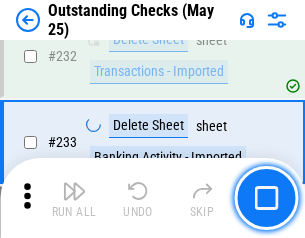 scroll, scrollTop: 6073, scrollLeft: 0, axis: vertical 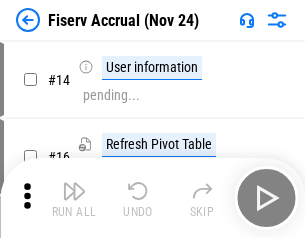 click at bounding box center (74, 191) 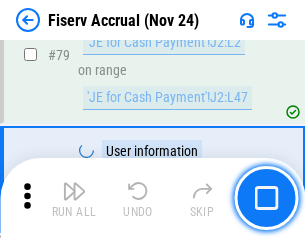 scroll, scrollTop: 2628, scrollLeft: 0, axis: vertical 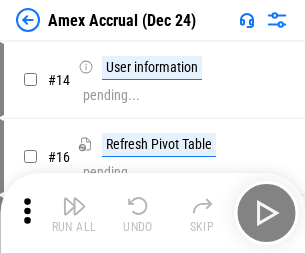 click at bounding box center (74, 206) 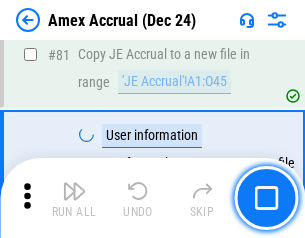 scroll, scrollTop: 2596, scrollLeft: 0, axis: vertical 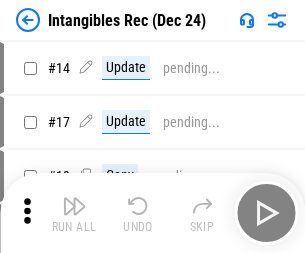 click at bounding box center [74, 206] 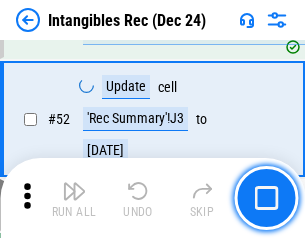 scroll, scrollTop: 779, scrollLeft: 0, axis: vertical 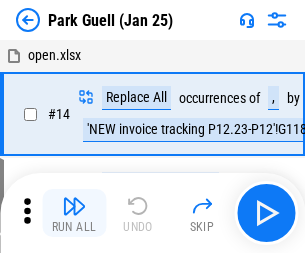 click at bounding box center [74, 206] 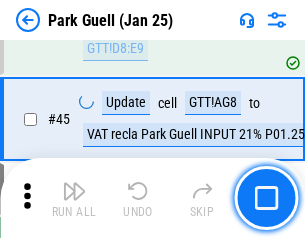 scroll, scrollTop: 2501, scrollLeft: 0, axis: vertical 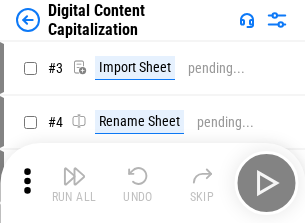 click at bounding box center [74, 176] 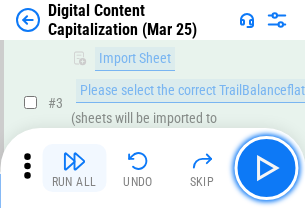scroll, scrollTop: 187, scrollLeft: 0, axis: vertical 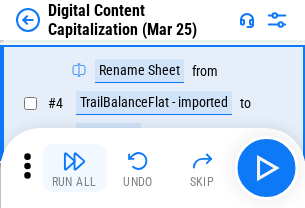 click at bounding box center (74, 161) 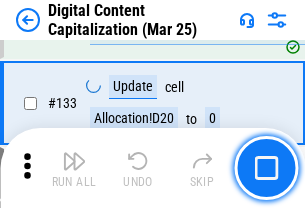scroll, scrollTop: 2121, scrollLeft: 0, axis: vertical 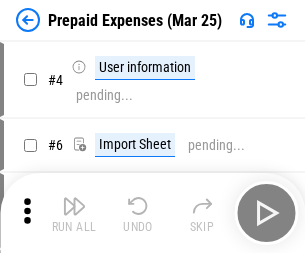 click at bounding box center [74, 206] 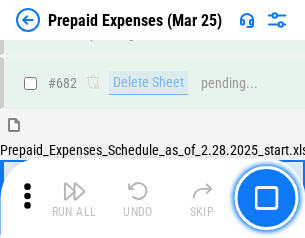 scroll, scrollTop: 5499, scrollLeft: 0, axis: vertical 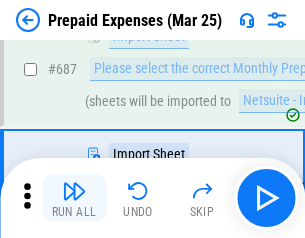 click at bounding box center (74, 191) 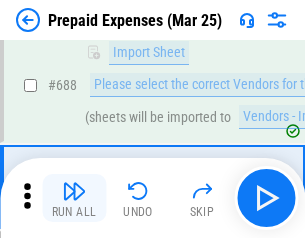 click at bounding box center (74, 191) 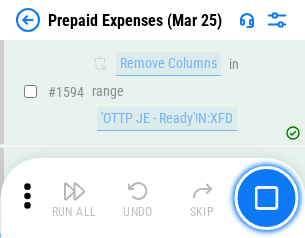 scroll, scrollTop: 19472, scrollLeft: 0, axis: vertical 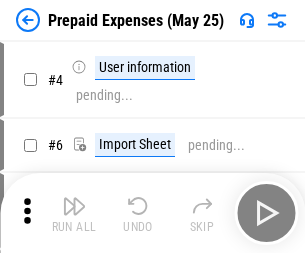 click at bounding box center [74, 206] 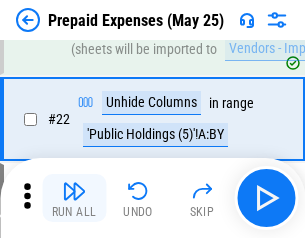 click at bounding box center [74, 191] 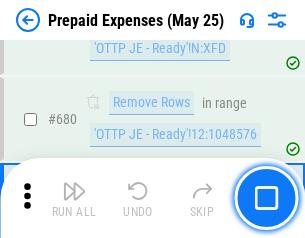 scroll, scrollTop: 6964, scrollLeft: 0, axis: vertical 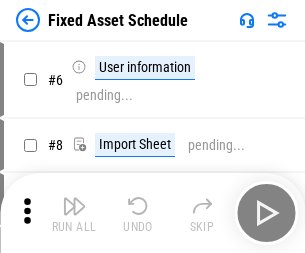 click at bounding box center (74, 206) 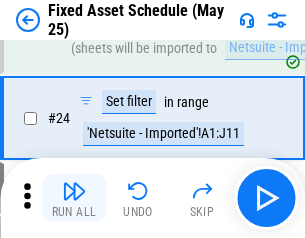 click at bounding box center [74, 191] 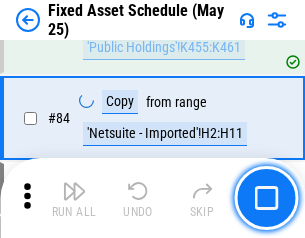 scroll, scrollTop: 2748, scrollLeft: 0, axis: vertical 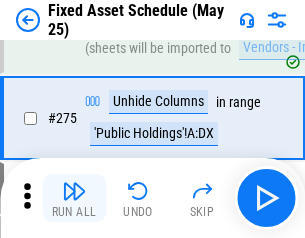 click at bounding box center [74, 191] 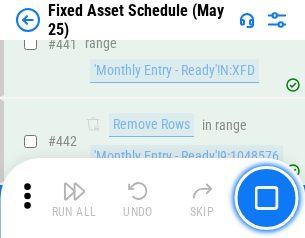 scroll, scrollTop: 8940, scrollLeft: 0, axis: vertical 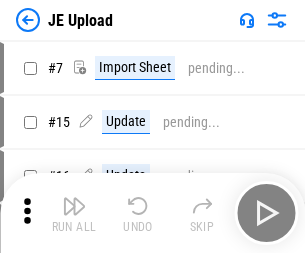 click at bounding box center (74, 206) 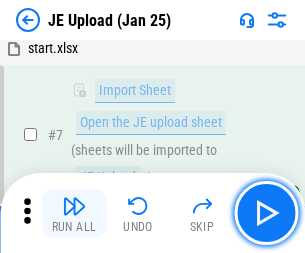 scroll, scrollTop: 145, scrollLeft: 0, axis: vertical 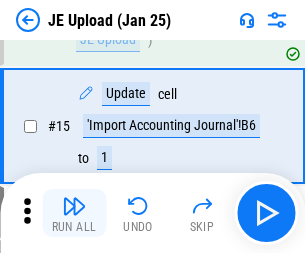 click at bounding box center [74, 206] 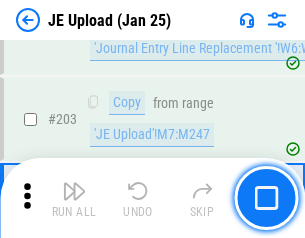 scroll, scrollTop: 4826, scrollLeft: 0, axis: vertical 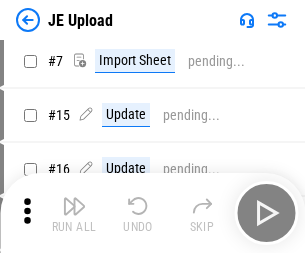 click at bounding box center [74, 206] 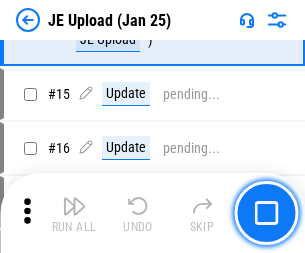 click at bounding box center [74, 206] 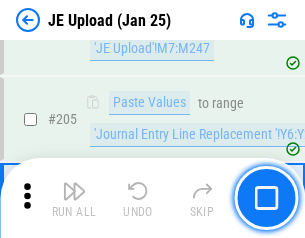 scroll, scrollTop: 4826, scrollLeft: 0, axis: vertical 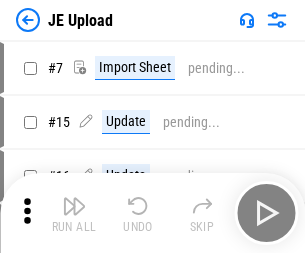 click at bounding box center (74, 206) 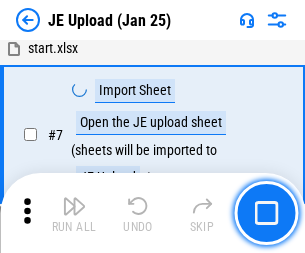 scroll, scrollTop: 145, scrollLeft: 0, axis: vertical 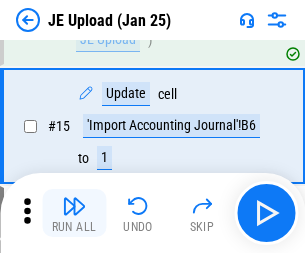 click at bounding box center (74, 206) 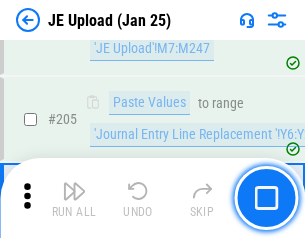 scroll, scrollTop: 4826, scrollLeft: 0, axis: vertical 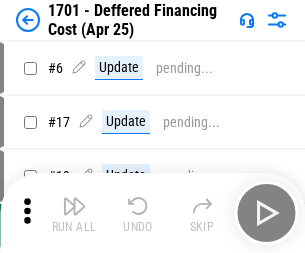 click at bounding box center [74, 206] 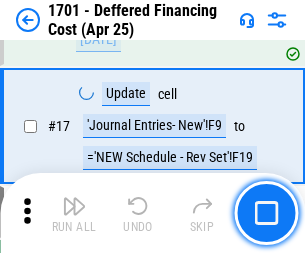 scroll, scrollTop: 240, scrollLeft: 0, axis: vertical 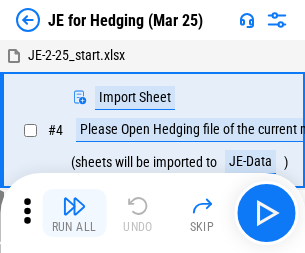 click at bounding box center (74, 206) 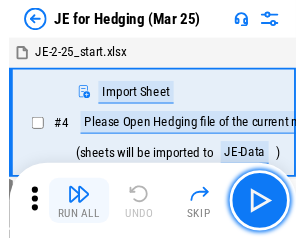 scroll, scrollTop: 113, scrollLeft: 0, axis: vertical 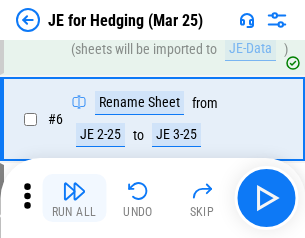 click at bounding box center (74, 191) 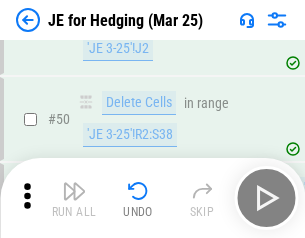 scroll, scrollTop: 1295, scrollLeft: 0, axis: vertical 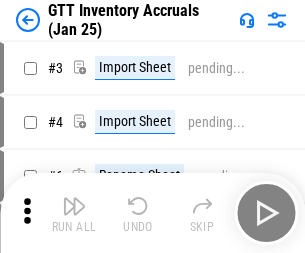 click at bounding box center (74, 206) 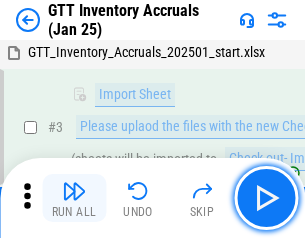 scroll, scrollTop: 129, scrollLeft: 0, axis: vertical 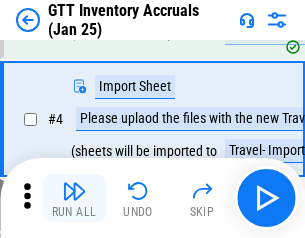 click at bounding box center (74, 191) 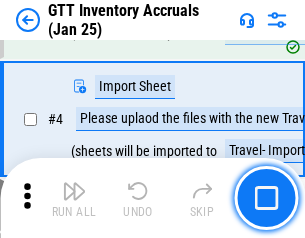scroll, scrollTop: 231, scrollLeft: 0, axis: vertical 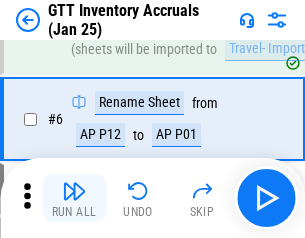 click at bounding box center (74, 191) 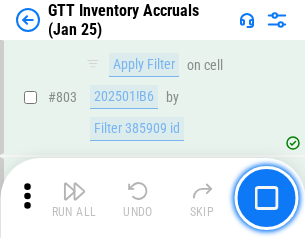 scroll, scrollTop: 15180, scrollLeft: 0, axis: vertical 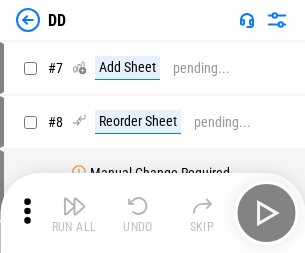 click at bounding box center [74, 206] 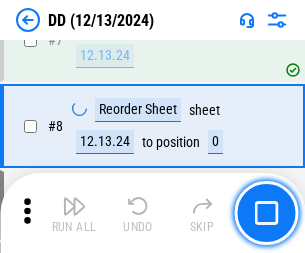 scroll, scrollTop: 193, scrollLeft: 0, axis: vertical 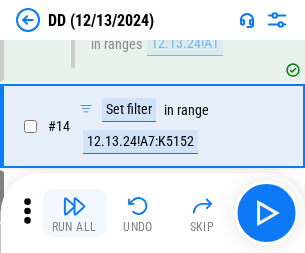 click at bounding box center (74, 206) 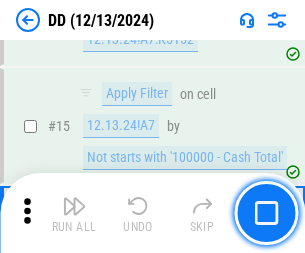 scroll, scrollTop: 514, scrollLeft: 0, axis: vertical 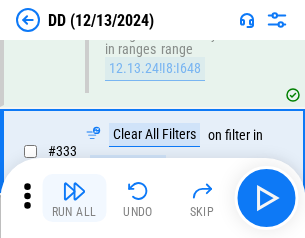 click at bounding box center [74, 191] 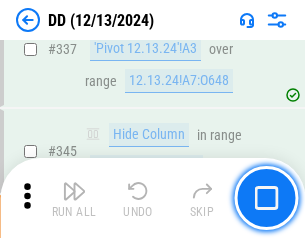 scroll, scrollTop: 9572, scrollLeft: 0, axis: vertical 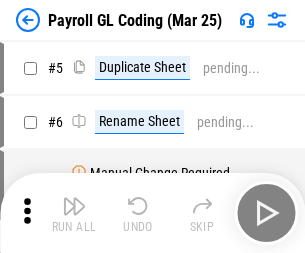 click at bounding box center [74, 206] 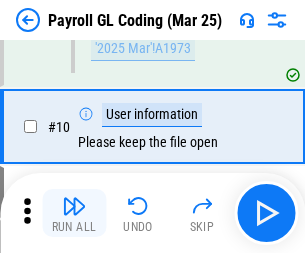 click at bounding box center (74, 206) 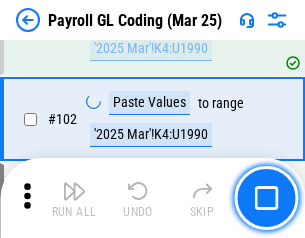 scroll, scrollTop: 4692, scrollLeft: 0, axis: vertical 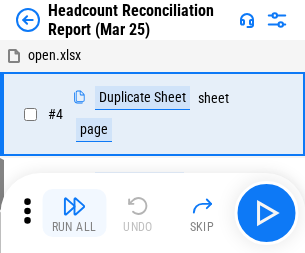 click at bounding box center (74, 206) 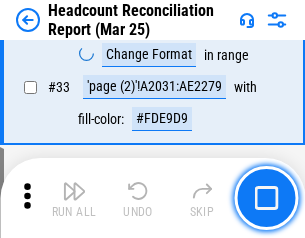 scroll, scrollTop: 1841, scrollLeft: 0, axis: vertical 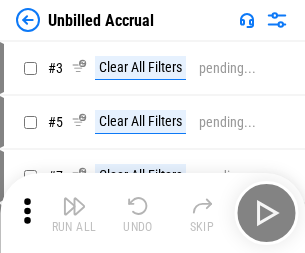 click at bounding box center [74, 206] 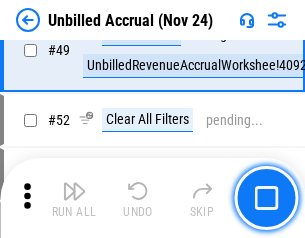 scroll, scrollTop: 1814, scrollLeft: 0, axis: vertical 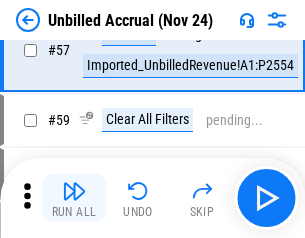 click at bounding box center [74, 191] 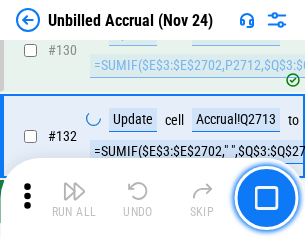 scroll, scrollTop: 5957, scrollLeft: 0, axis: vertical 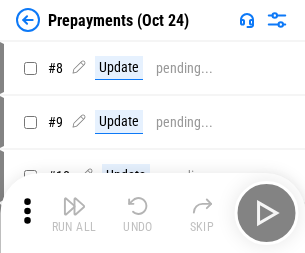 click at bounding box center (74, 206) 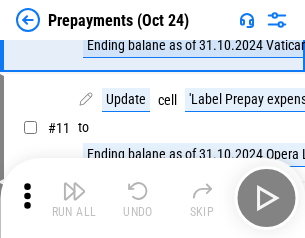 scroll, scrollTop: 125, scrollLeft: 0, axis: vertical 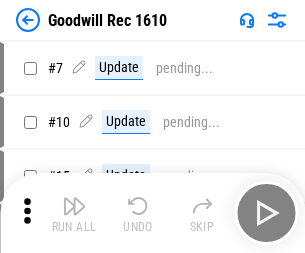 click at bounding box center [74, 206] 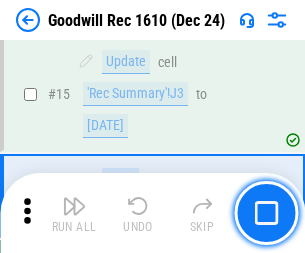 scroll, scrollTop: 342, scrollLeft: 0, axis: vertical 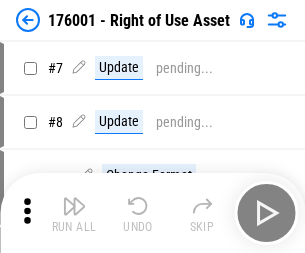 click at bounding box center (74, 206) 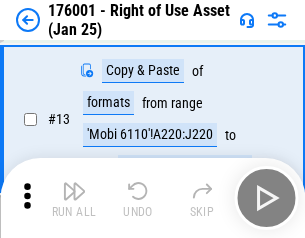 scroll, scrollTop: 129, scrollLeft: 0, axis: vertical 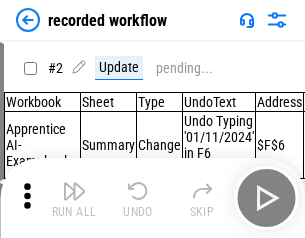 click at bounding box center (74, 191) 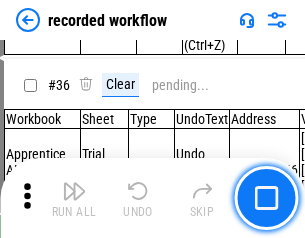scroll, scrollTop: 6251, scrollLeft: 0, axis: vertical 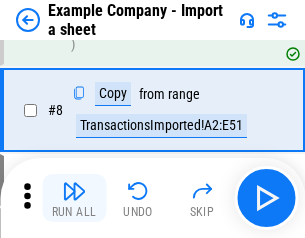 click at bounding box center (74, 191) 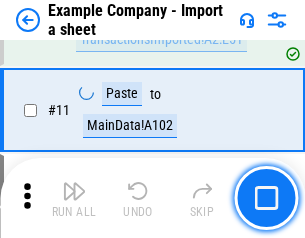 scroll, scrollTop: 442, scrollLeft: 0, axis: vertical 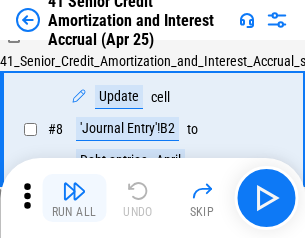 click at bounding box center [74, 191] 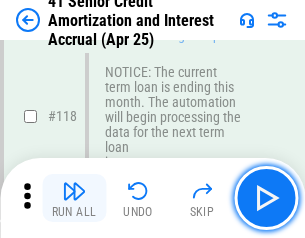 scroll, scrollTop: 1887, scrollLeft: 0, axis: vertical 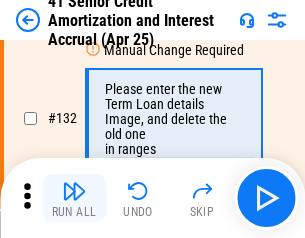 click at bounding box center [74, 191] 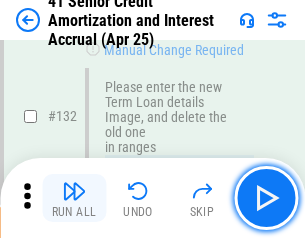 scroll, scrollTop: 2090, scrollLeft: 0, axis: vertical 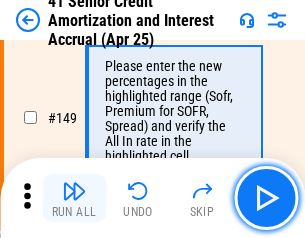 click at bounding box center (74, 191) 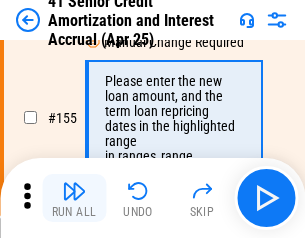 click at bounding box center (74, 191) 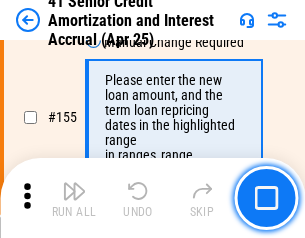 scroll, scrollTop: 2438, scrollLeft: 0, axis: vertical 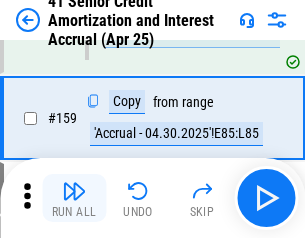 click at bounding box center (74, 191) 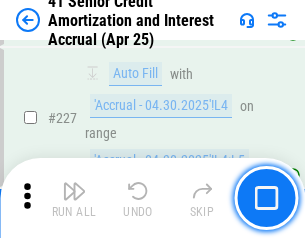 scroll, scrollTop: 4479, scrollLeft: 0, axis: vertical 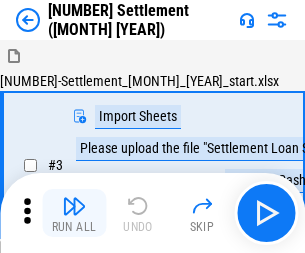 click at bounding box center [74, 206] 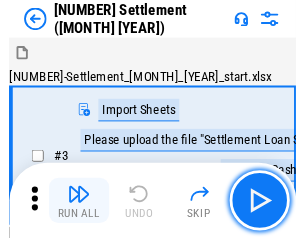 scroll, scrollTop: 19, scrollLeft: 0, axis: vertical 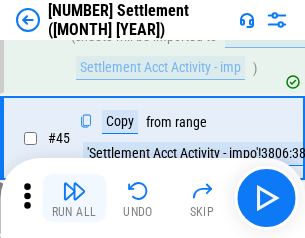 click at bounding box center [74, 191] 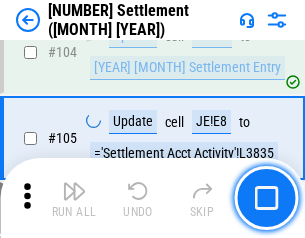 scroll, scrollTop: 1263, scrollLeft: 0, axis: vertical 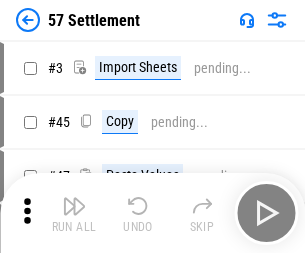click at bounding box center [74, 206] 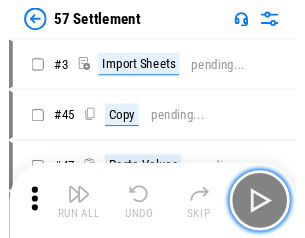 scroll, scrollTop: 19, scrollLeft: 0, axis: vertical 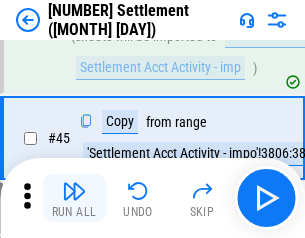 click at bounding box center [74, 191] 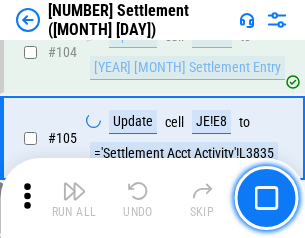 scroll, scrollTop: 1263, scrollLeft: 0, axis: vertical 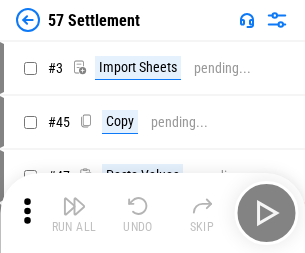 click at bounding box center (74, 206) 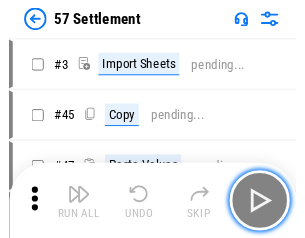 scroll, scrollTop: 19, scrollLeft: 0, axis: vertical 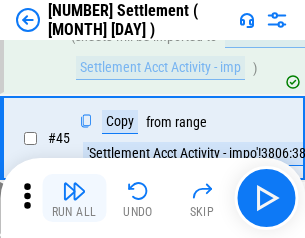 click at bounding box center [74, 191] 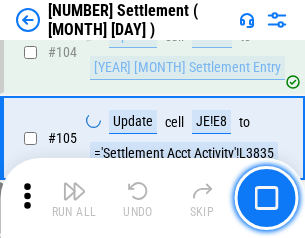 scroll, scrollTop: 1263, scrollLeft: 0, axis: vertical 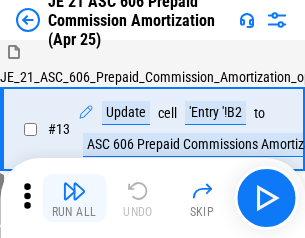 click at bounding box center [74, 191] 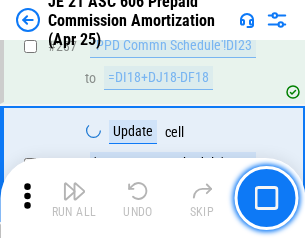 scroll, scrollTop: 3680, scrollLeft: 0, axis: vertical 